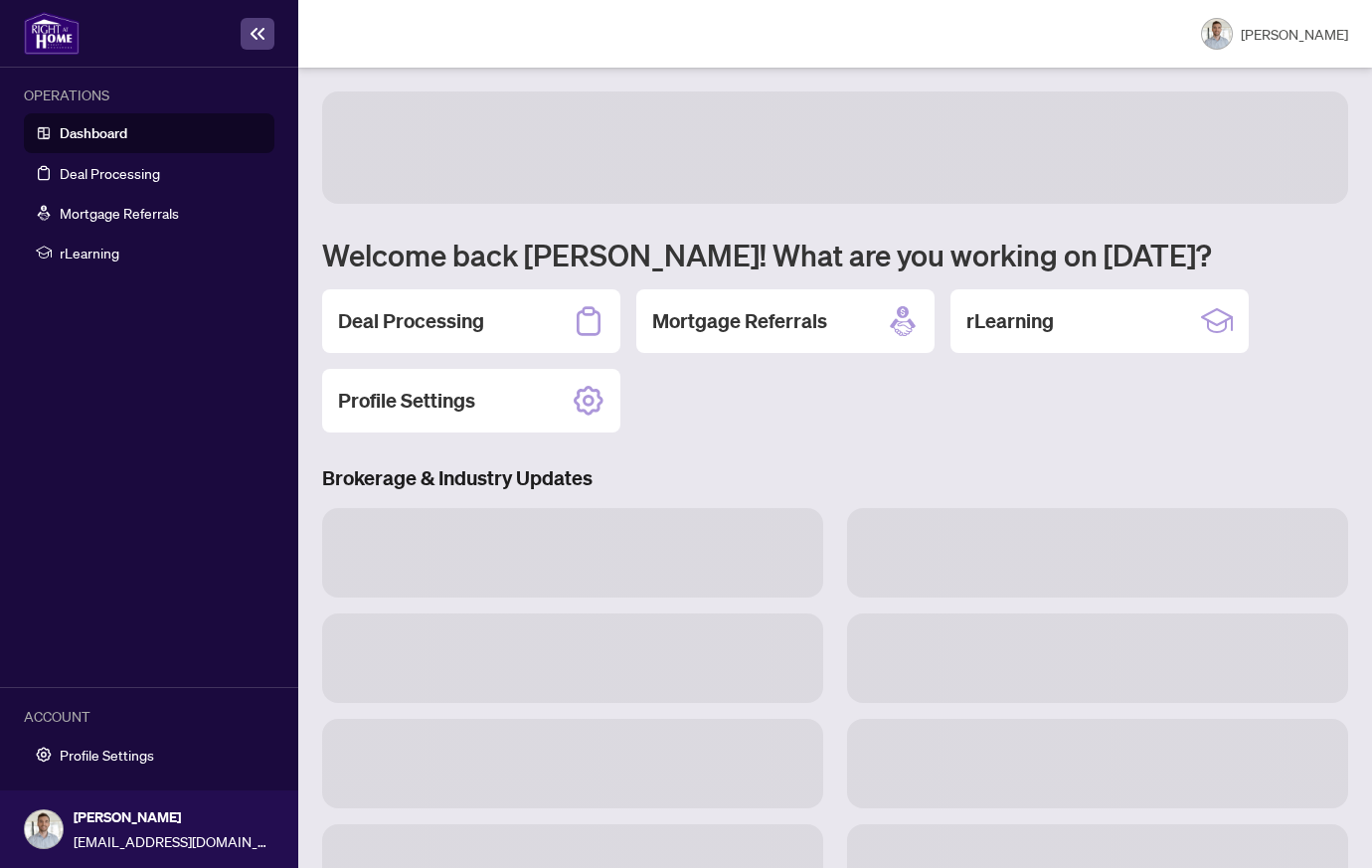 scroll, scrollTop: 0, scrollLeft: 0, axis: both 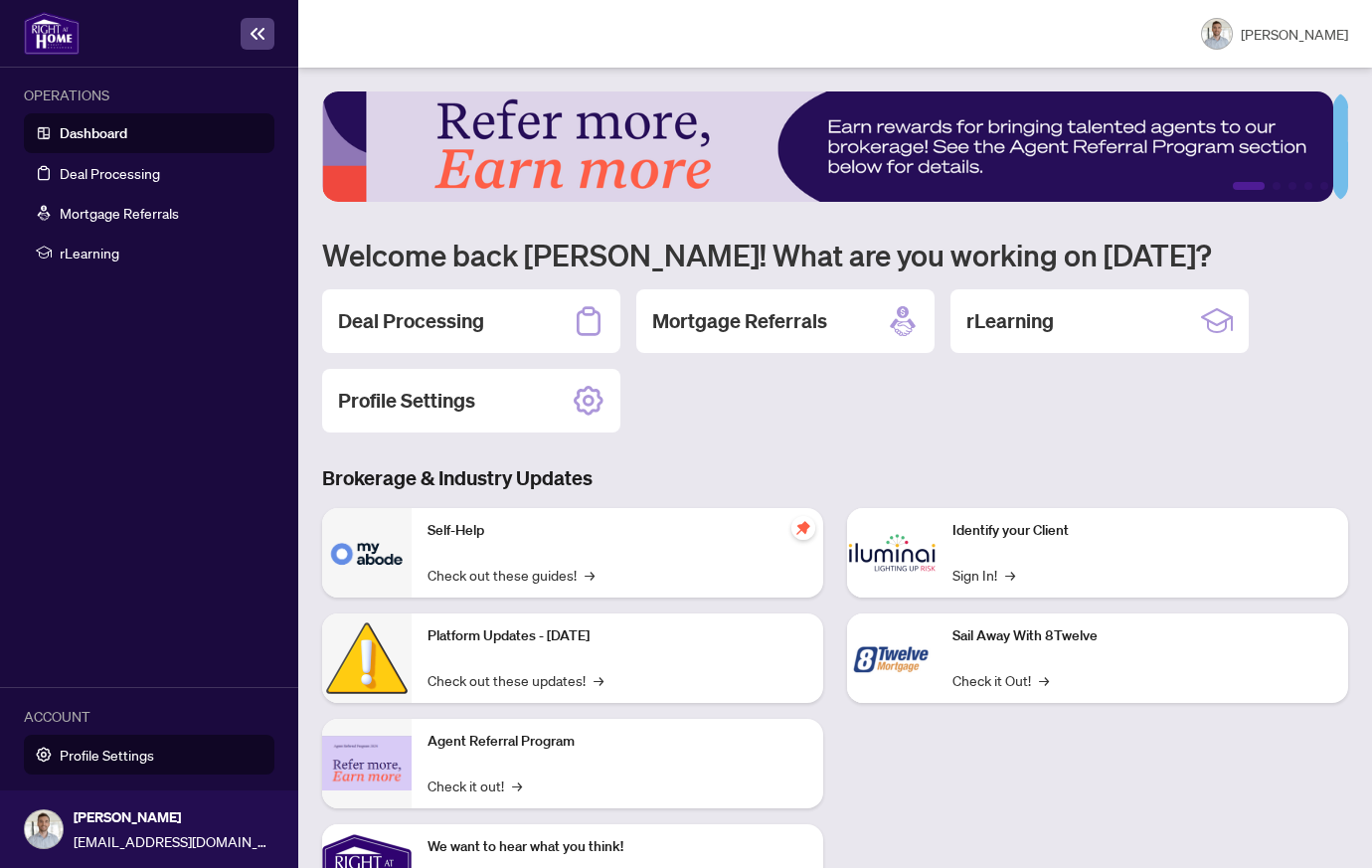 click on "Profile Settings" at bounding box center [106, 755] 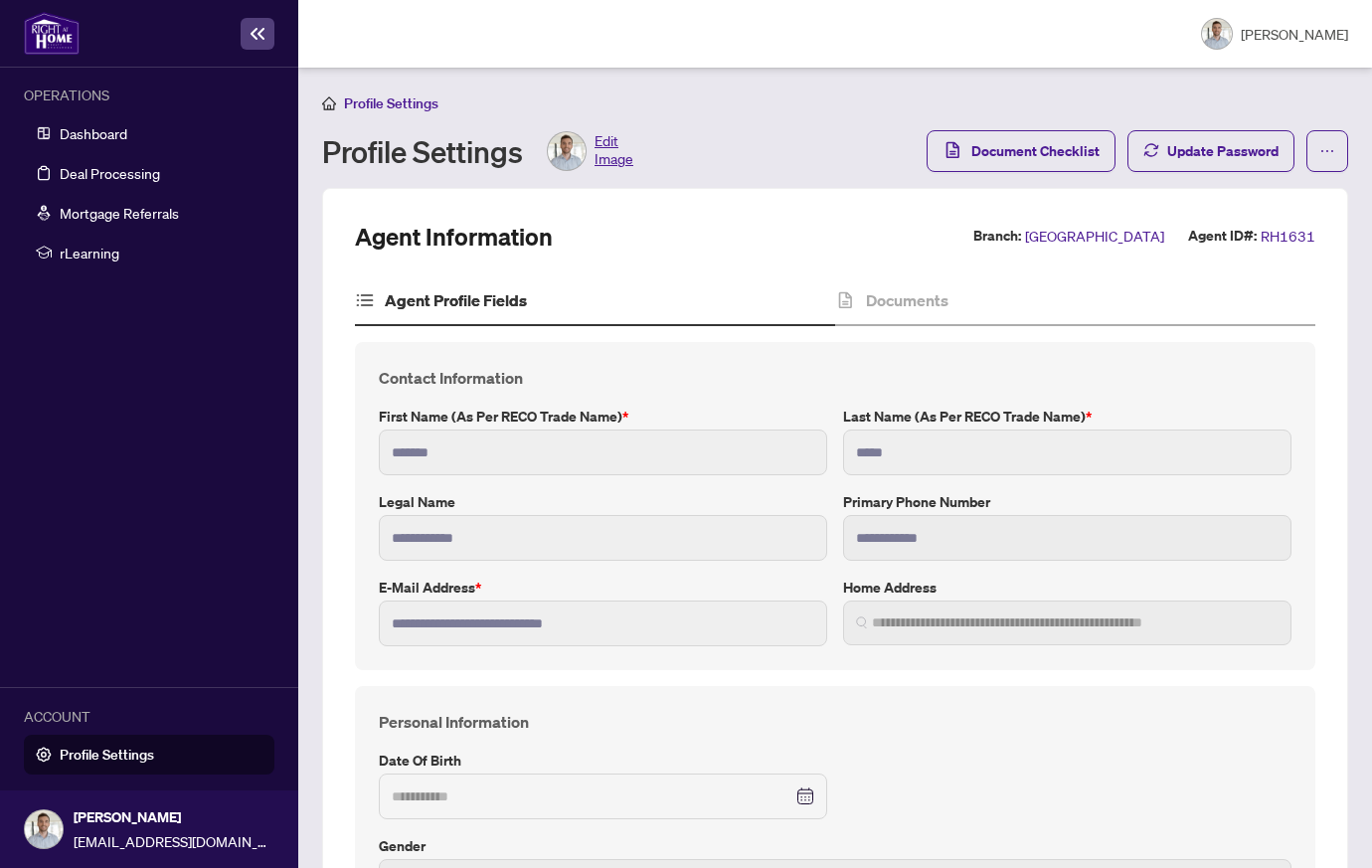 type on "*******" 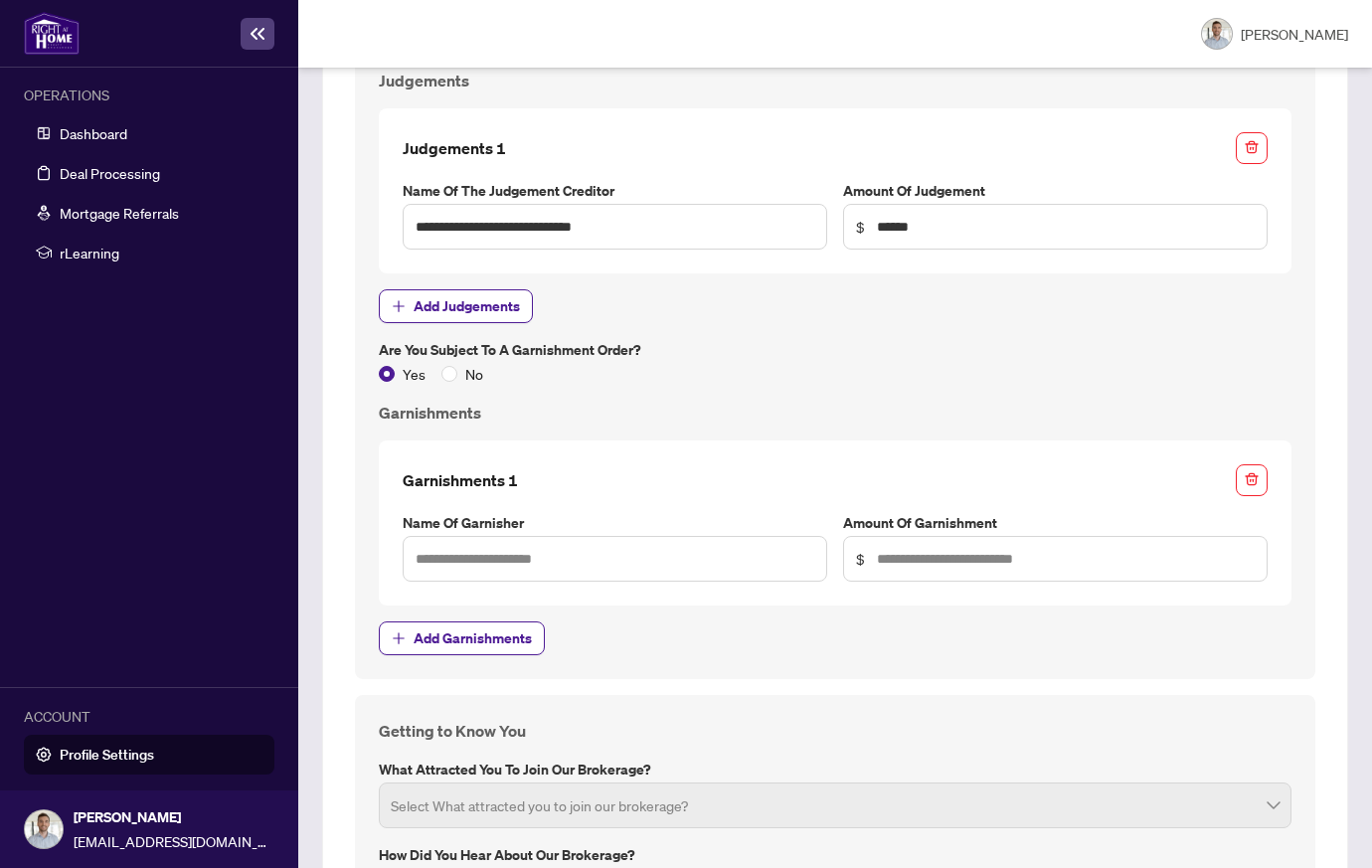 scroll, scrollTop: 3023, scrollLeft: 0, axis: vertical 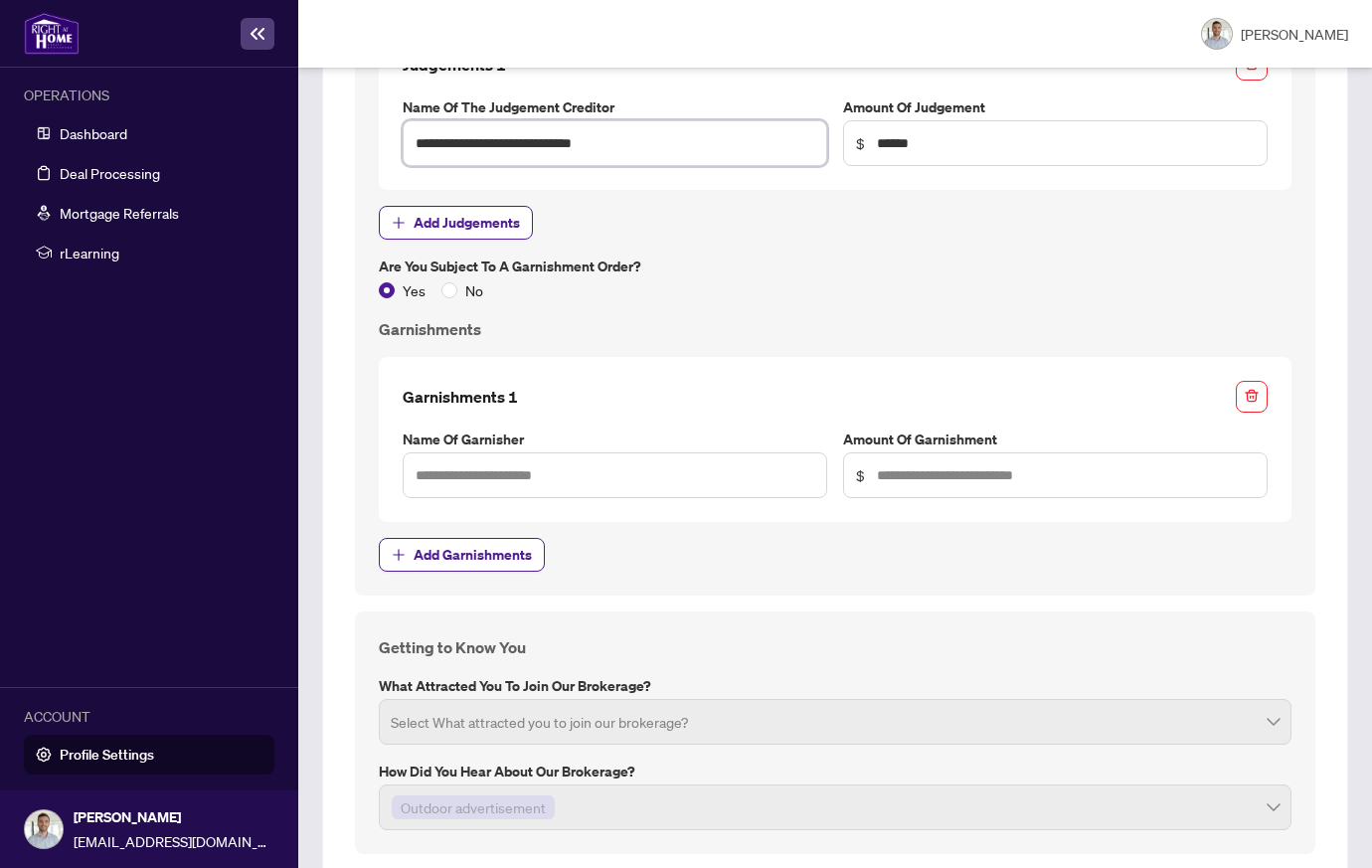 click on "**********" at bounding box center [614, 143] 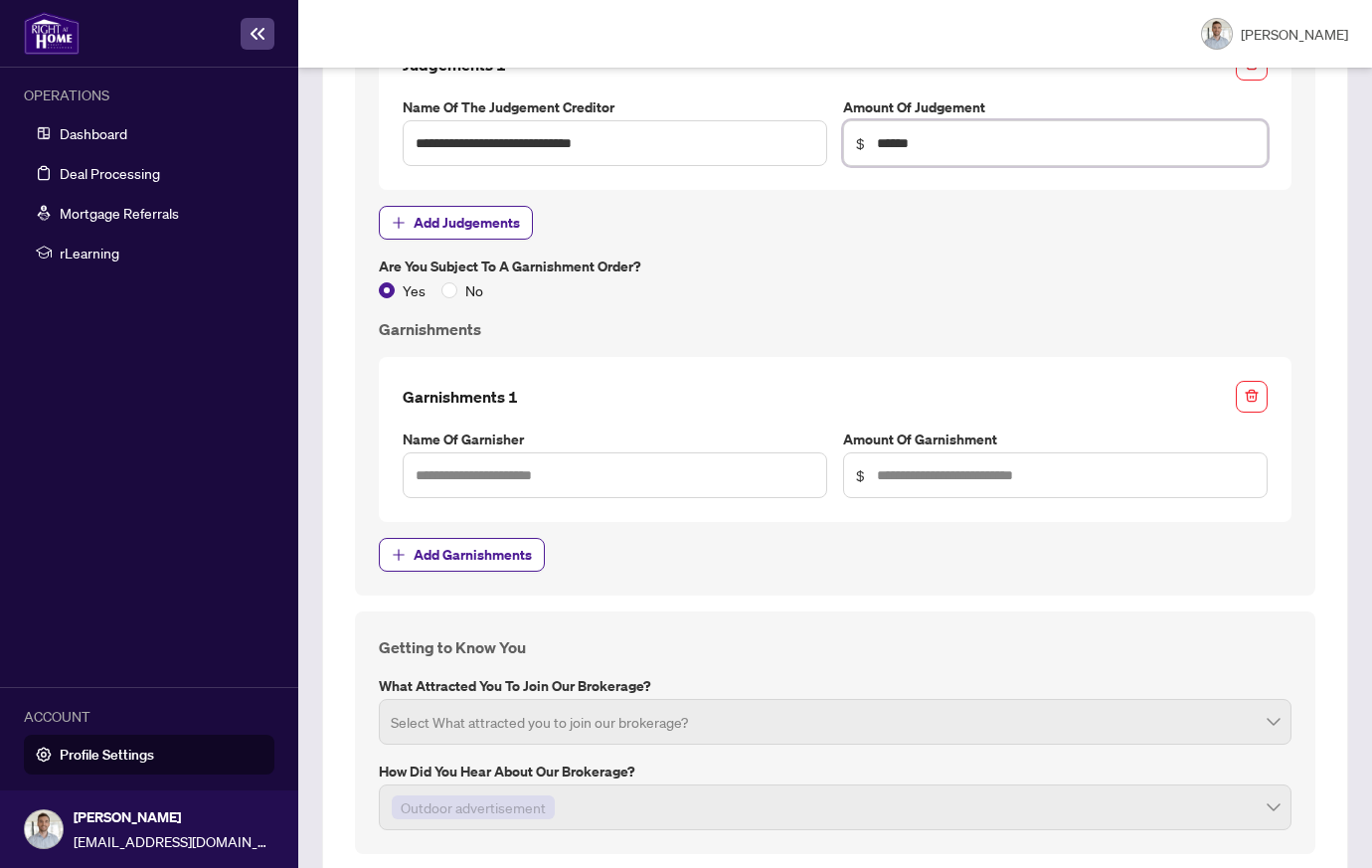 click on "******" at bounding box center (1066, 143) 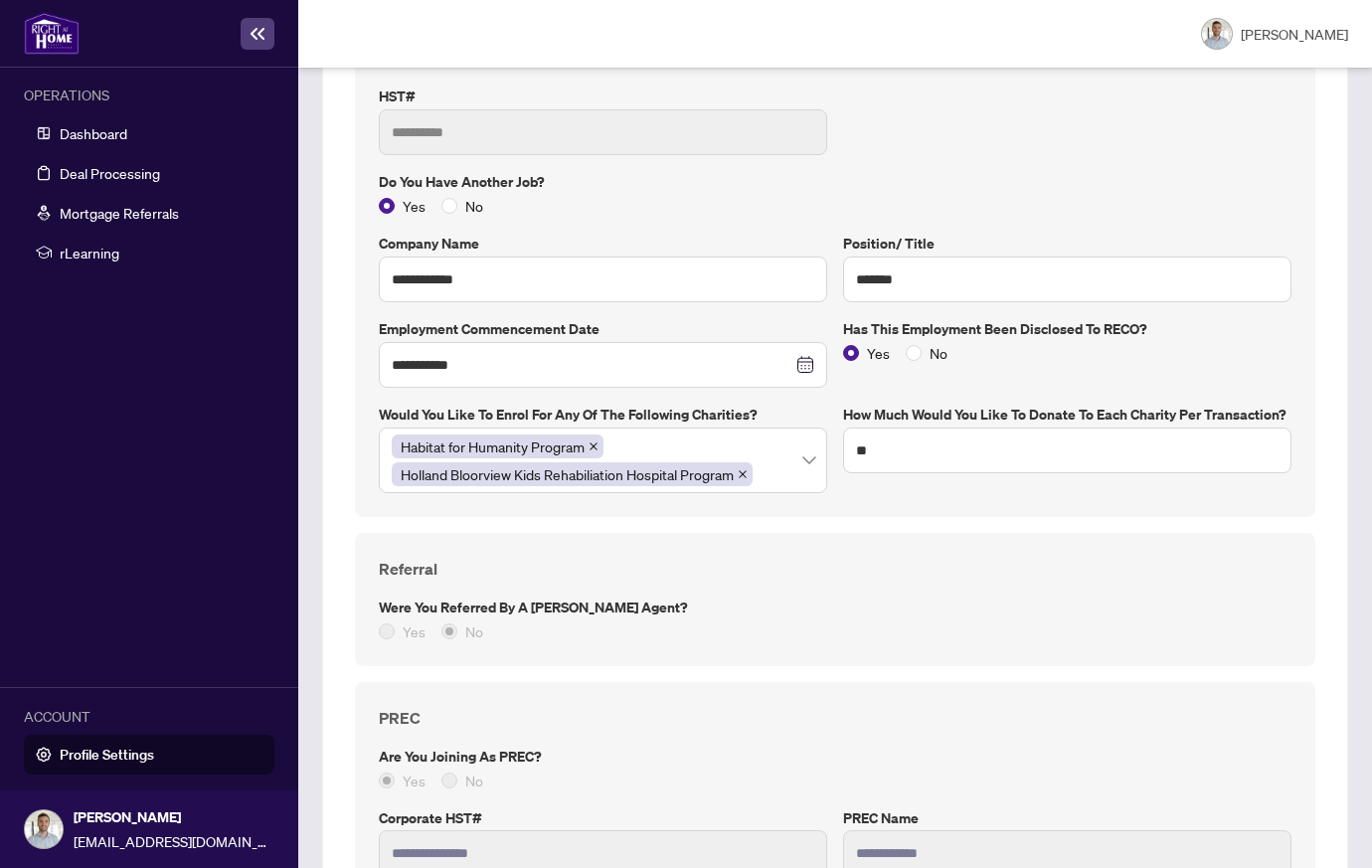 scroll, scrollTop: 1341, scrollLeft: 0, axis: vertical 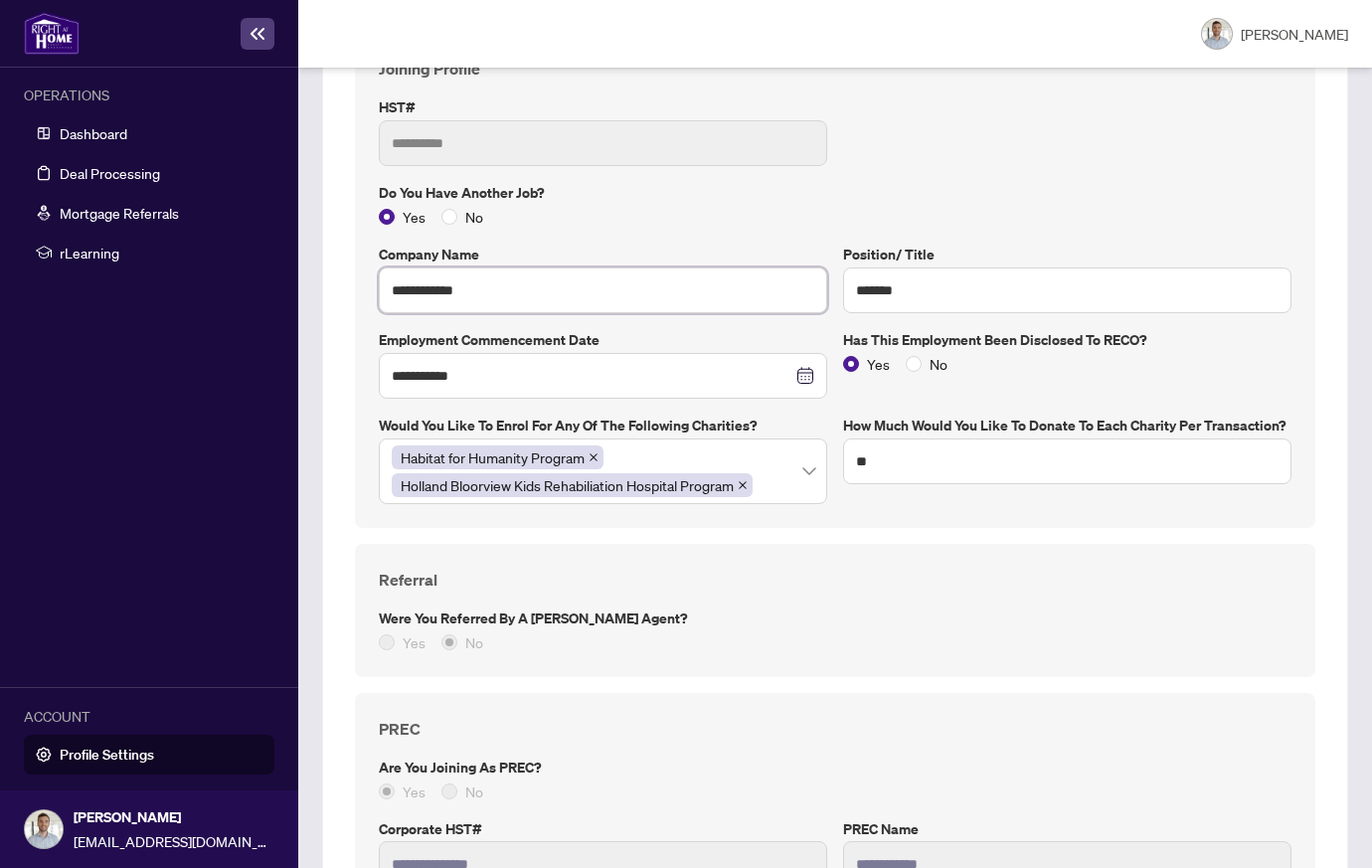 click on "**********" at bounding box center [602, 290] 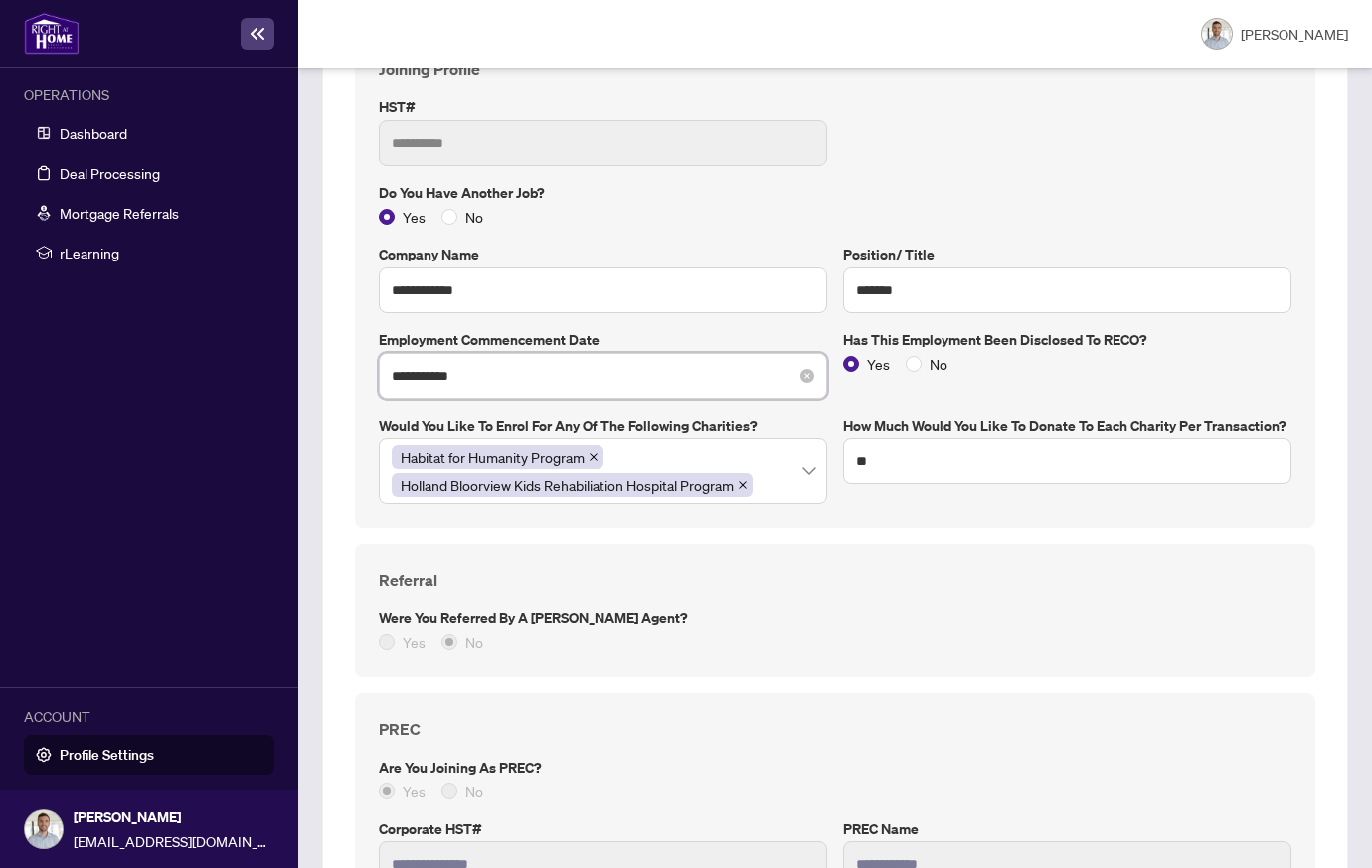 click on "**********" at bounding box center (592, 376) 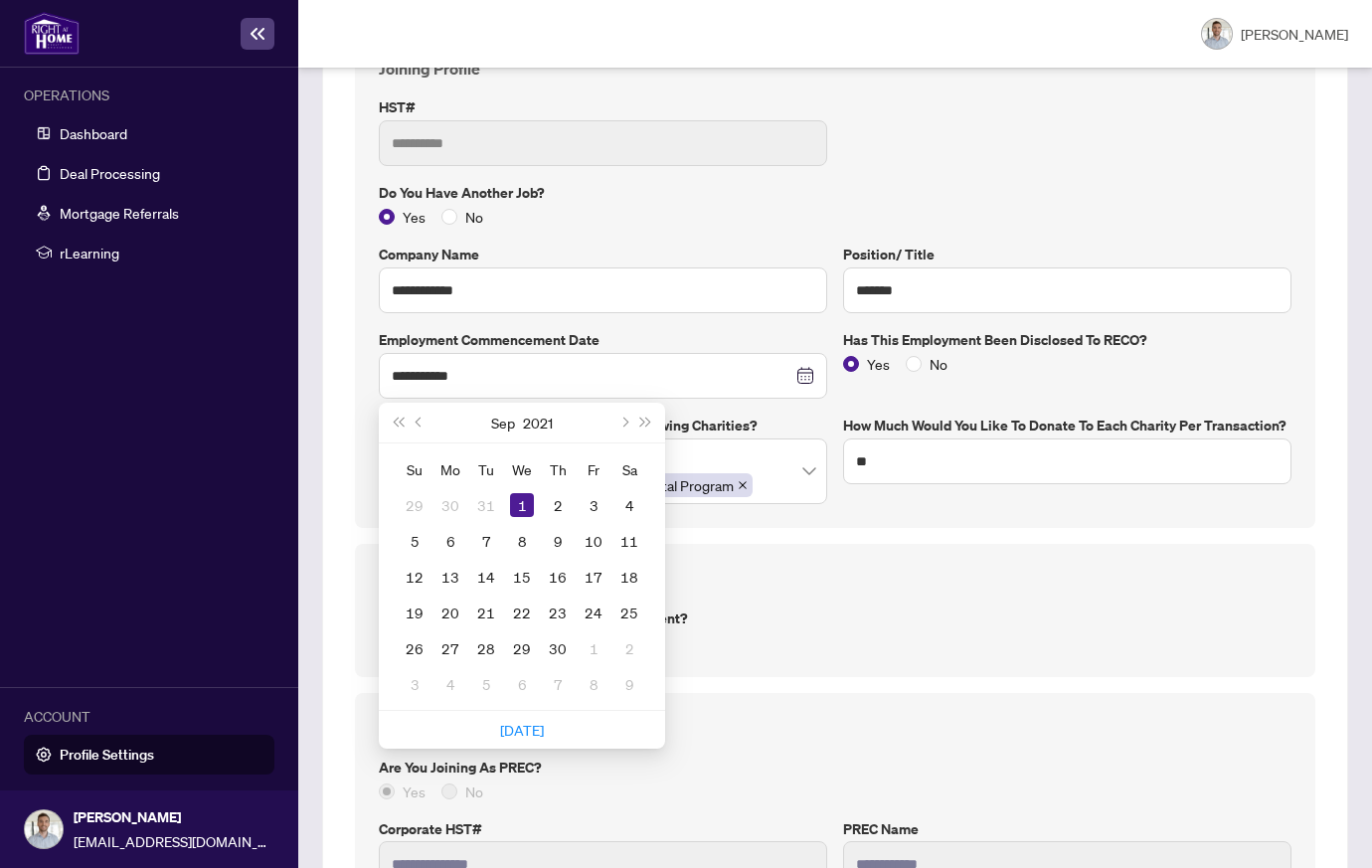 click on "**********" at bounding box center [835, 280] 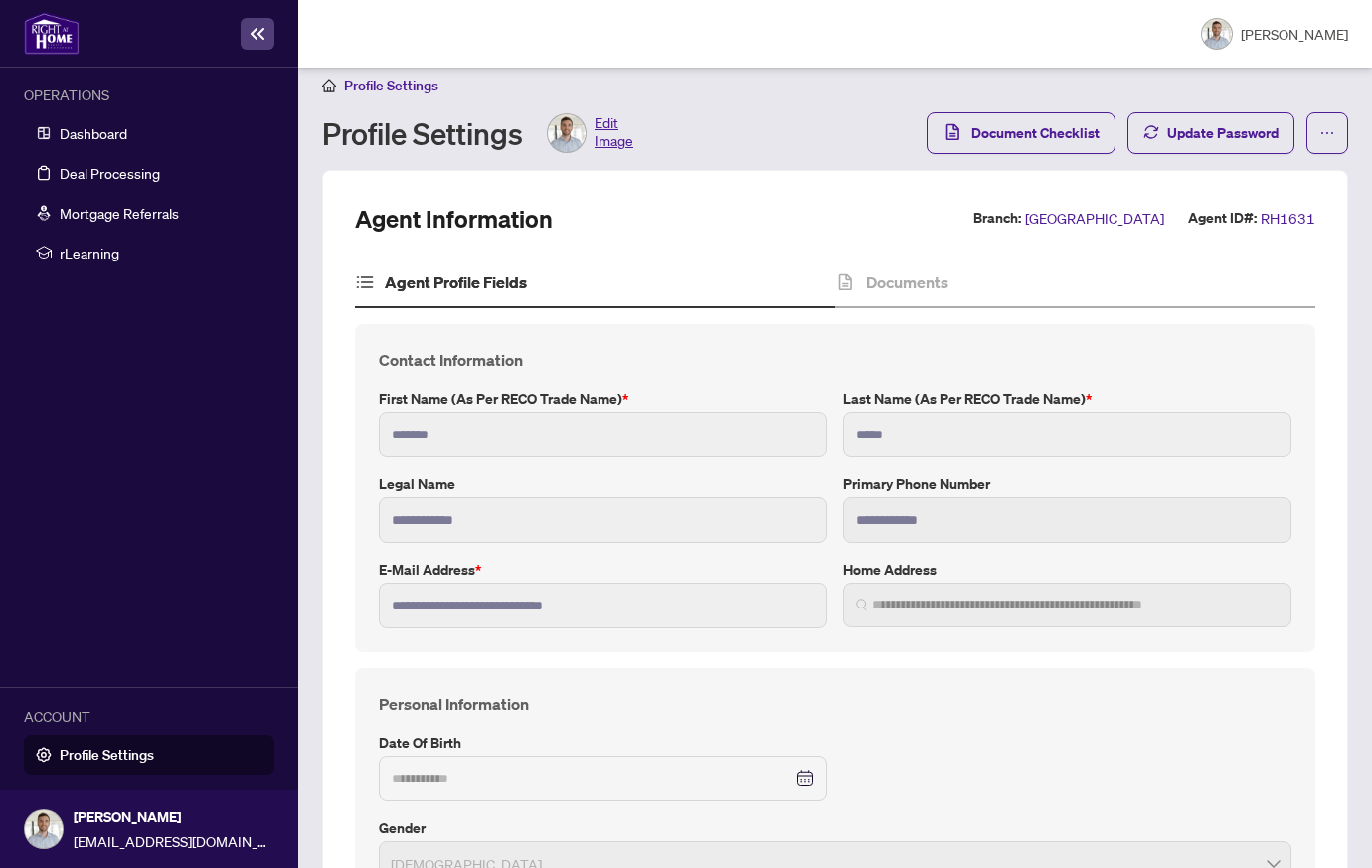 scroll, scrollTop: 0, scrollLeft: 0, axis: both 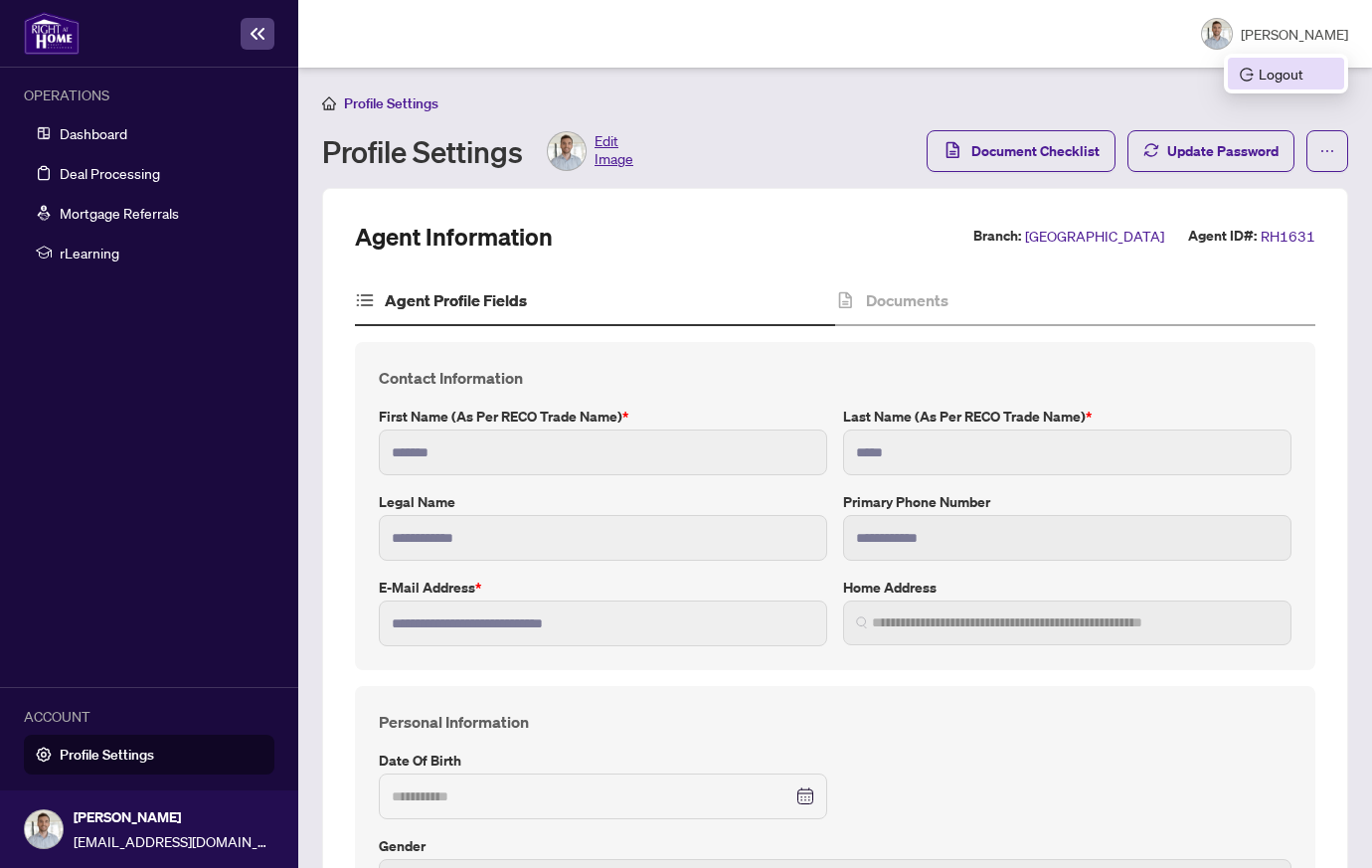 click on "Logout" at bounding box center [1286, 74] 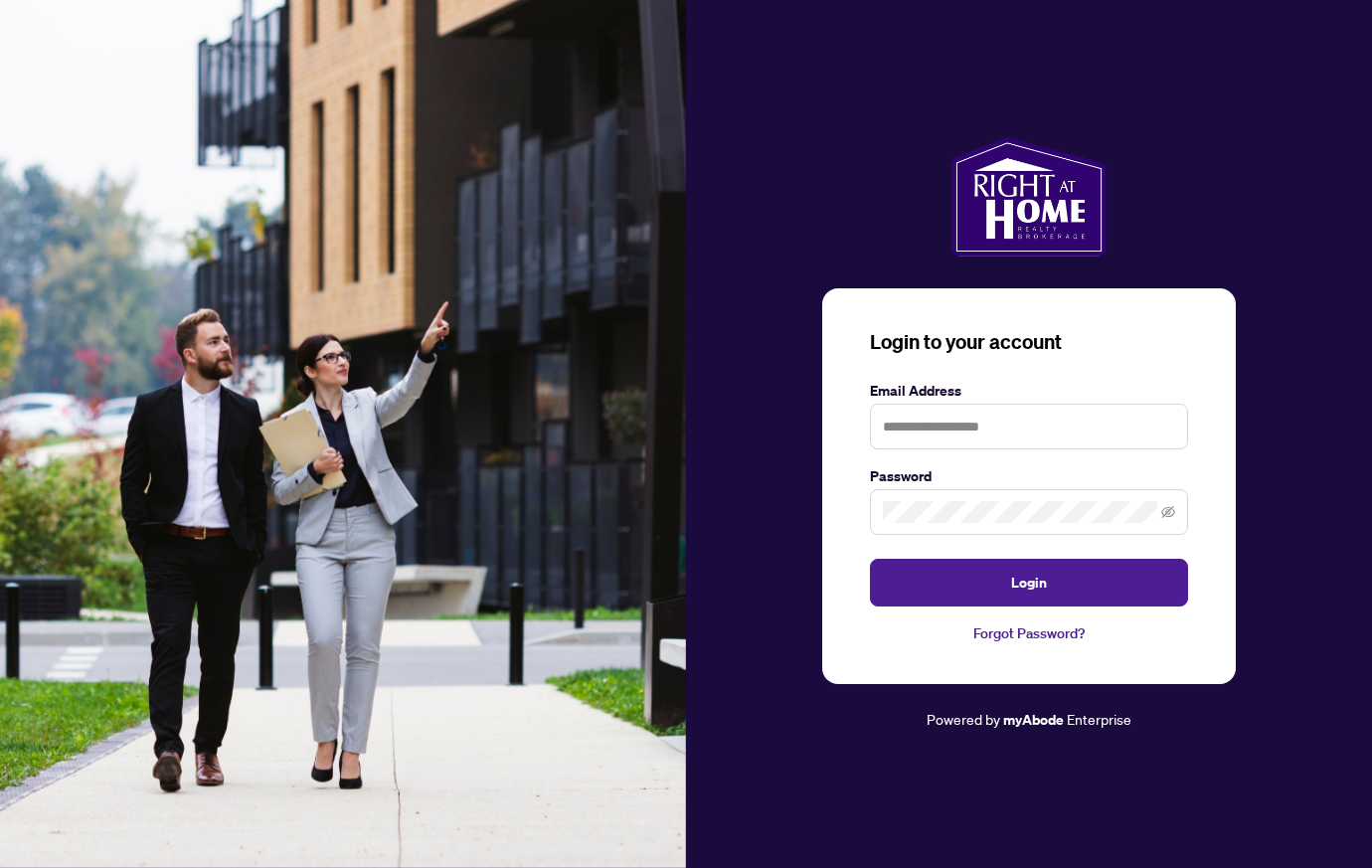 click at bounding box center [1029, 197] 